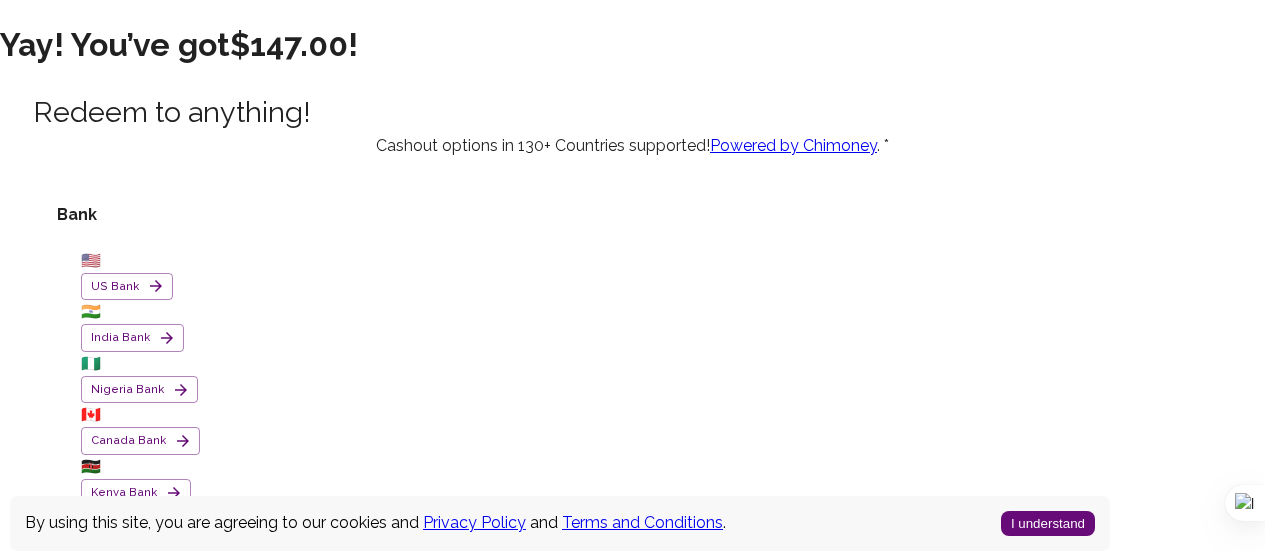 scroll, scrollTop: 0, scrollLeft: 0, axis: both 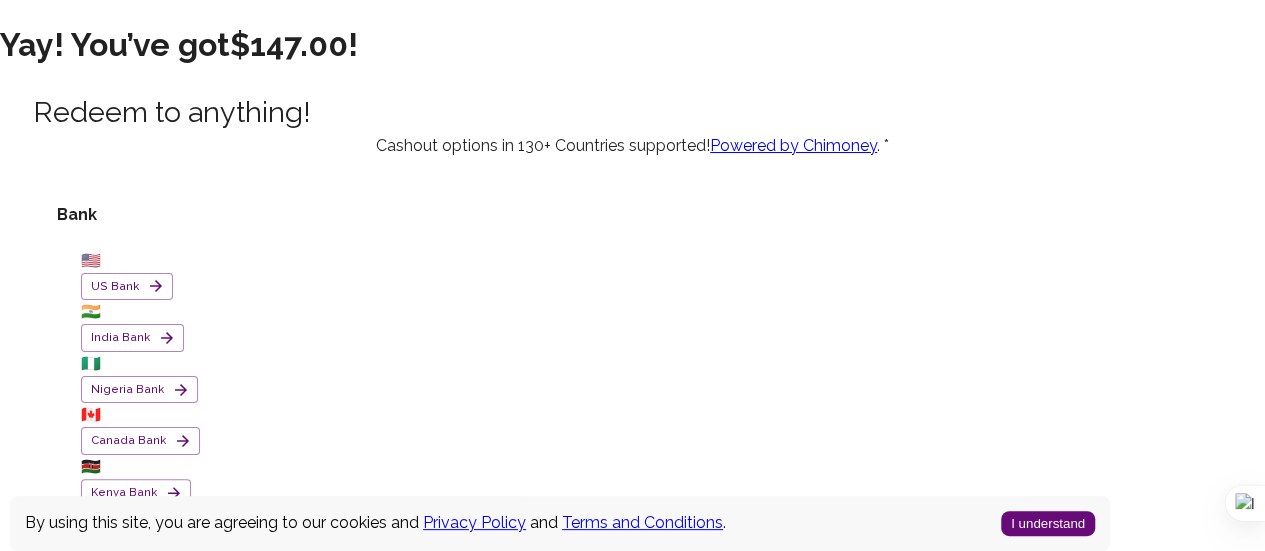 click on "Yay! You’ve got $147.00 !" at bounding box center [632, 45] 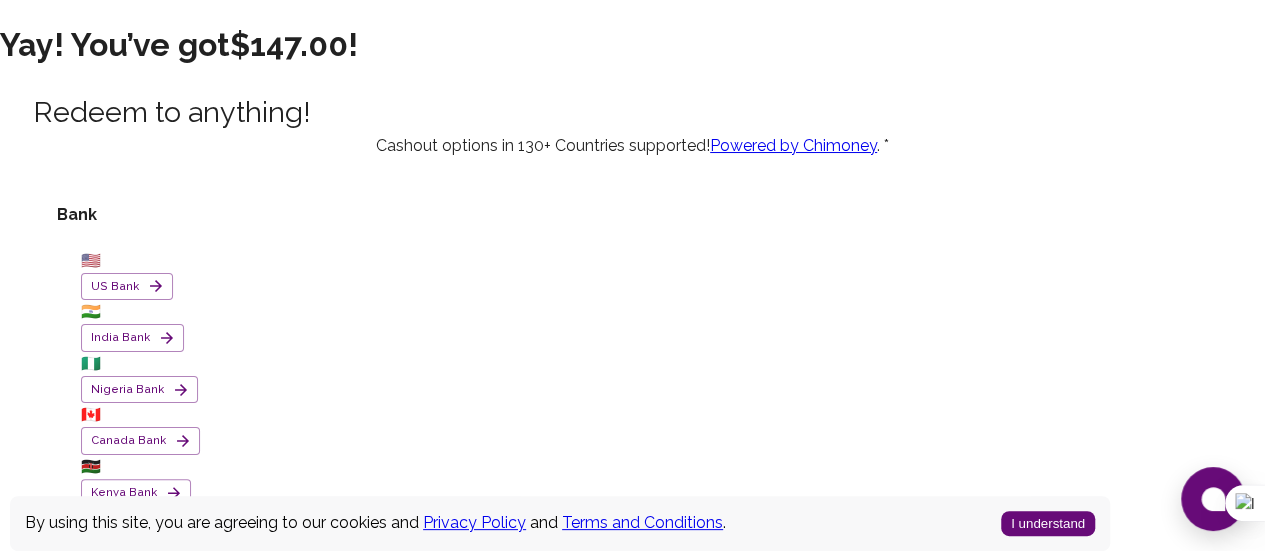 click on "I understand" at bounding box center (1048, 523) 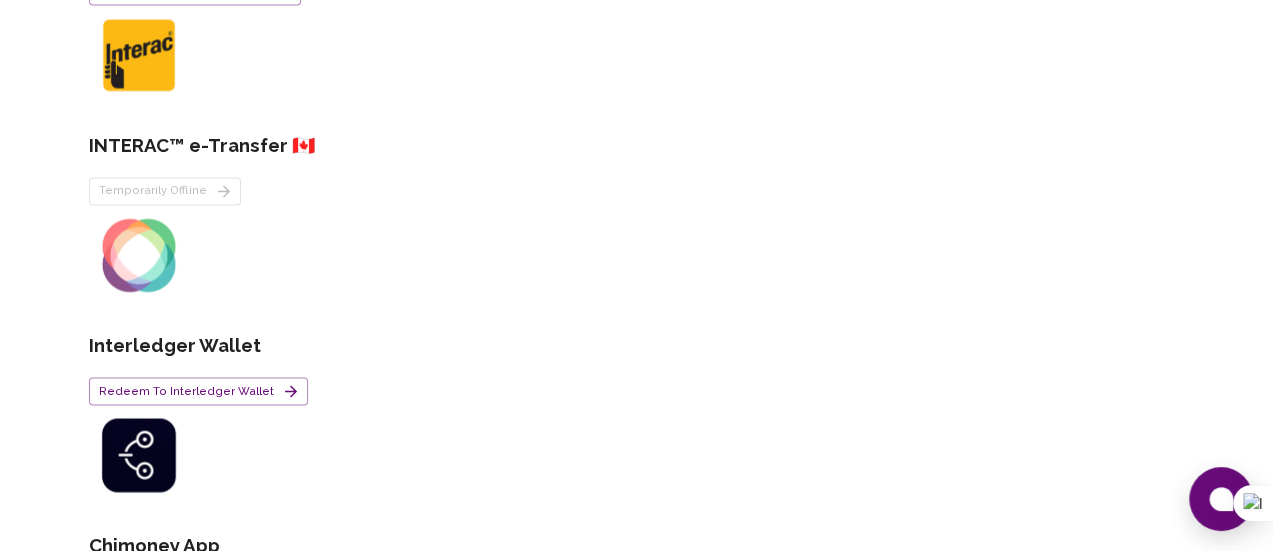 scroll, scrollTop: 1664, scrollLeft: 0, axis: vertical 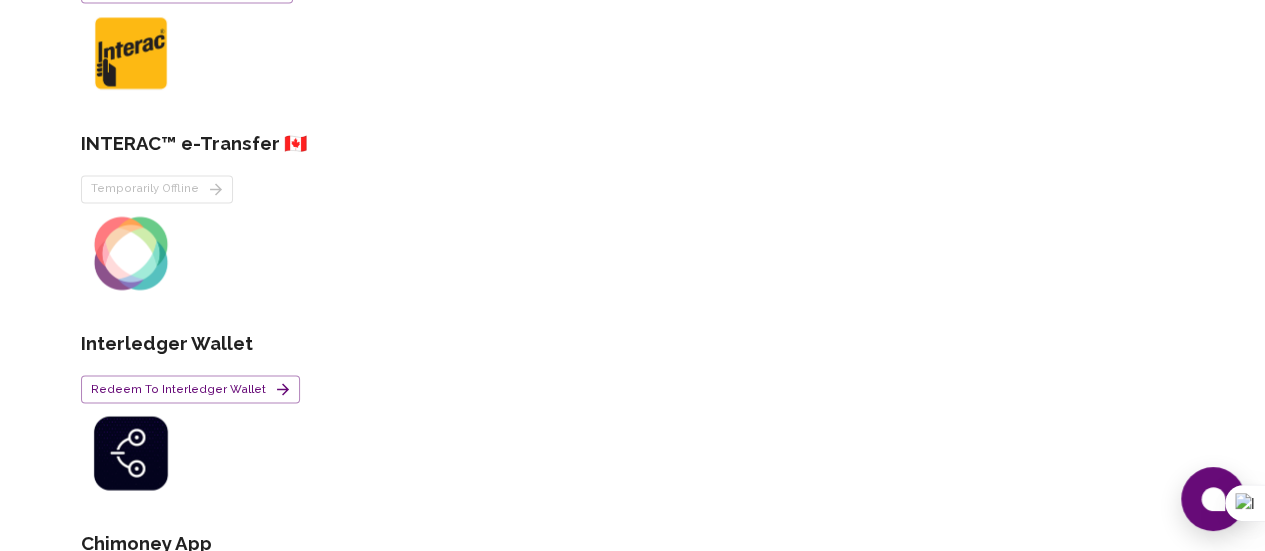click on "Redeem to Mobile Money" at bounding box center (203, 908) 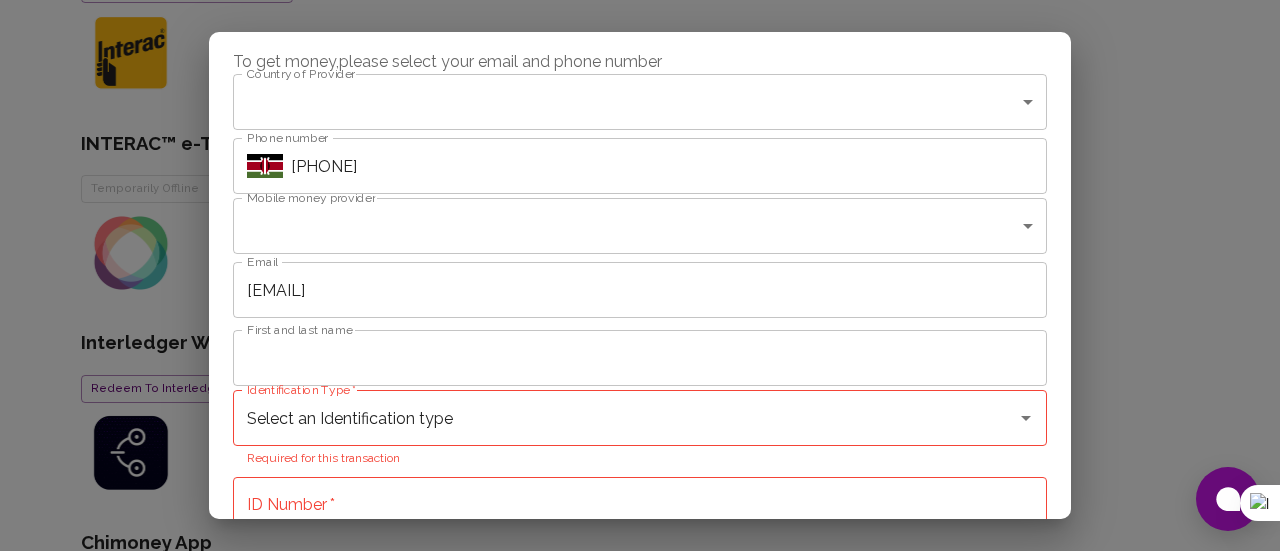 scroll, scrollTop: 0, scrollLeft: 0, axis: both 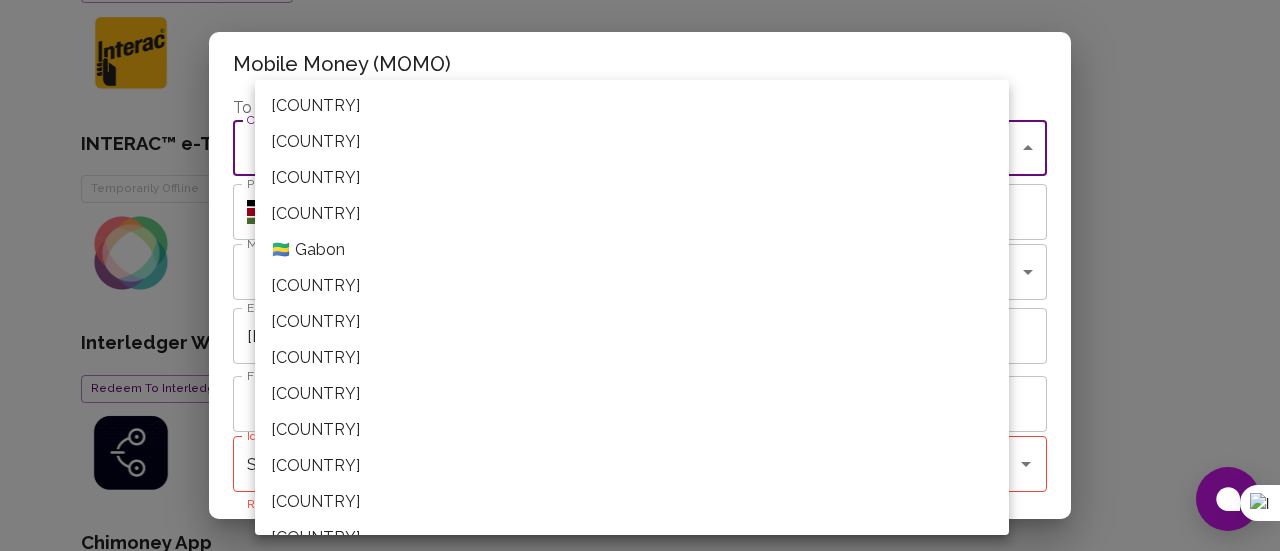 click on "Yay! You’ve got $147.00 ! Redeem to anything! Cashout options in 130+ Countries supported!  Powered by Chimoney . *   Bank 🇺🇸 [COUNTRY] Bank 🇮🇳 [COUNTRY] Bank 🇳🇬 [COUNTRY] Bank 🇨🇦 [COUNTRY] Bank 🇰🇪 [COUNTRY] Bank 🇨🇳 [COUNTRY] Bank 🇬🇭 [COUNTRY] Bank 🇿🇦 [COUNTRY] Bank 🇹🇿 [COUNTRY] Bank 🇪🇹 [COUNTRY] Bank 🇨🇬 [COUNTRY] Bank 🇬🇦 [COUNTRY] Bank 🇧🇯 [COUNTRY] Bank 🇷🇼 [COUNTRY] Bank 🇸🇱 [COUNTRY] Bank 🇺🇬 [COUNTRY] Bank 🇿🇲 [COUNTRY] Bank 🇬🇧 [COUNTRY] Bank 🇦🇪 [COUNTRY] Bank 🇲🇽 [COUNTRY] Bank 🌐 Other Countries Start now   Wallets and Networks Chimoney Wallet Redeem to Chimoney Wallet INTERAC™ e-Transfer 🇨🇦 Temporarily offline Interledger Wallet Redeem to Interledger Wallet Chimoney App Redeem to Chimoney App   Mobile and Internet Airtime & internet data 🇬🇭 [COUNTRY] 🇰🇪 [COUNTRY] 🇳🇬 [COUNTRY] 🇷🇼 [COUNTRY] 🇹🇿 [COUNTRY] 🇺🇬 [COUNTRY] 🇿🇲 [COUNTRY] Redeem to Airtime & internet data Mobile Money 🇨🇲 [COUNTRY] 🇹🇩 [COUNTRY] 🇨🇮" at bounding box center [640, -167] 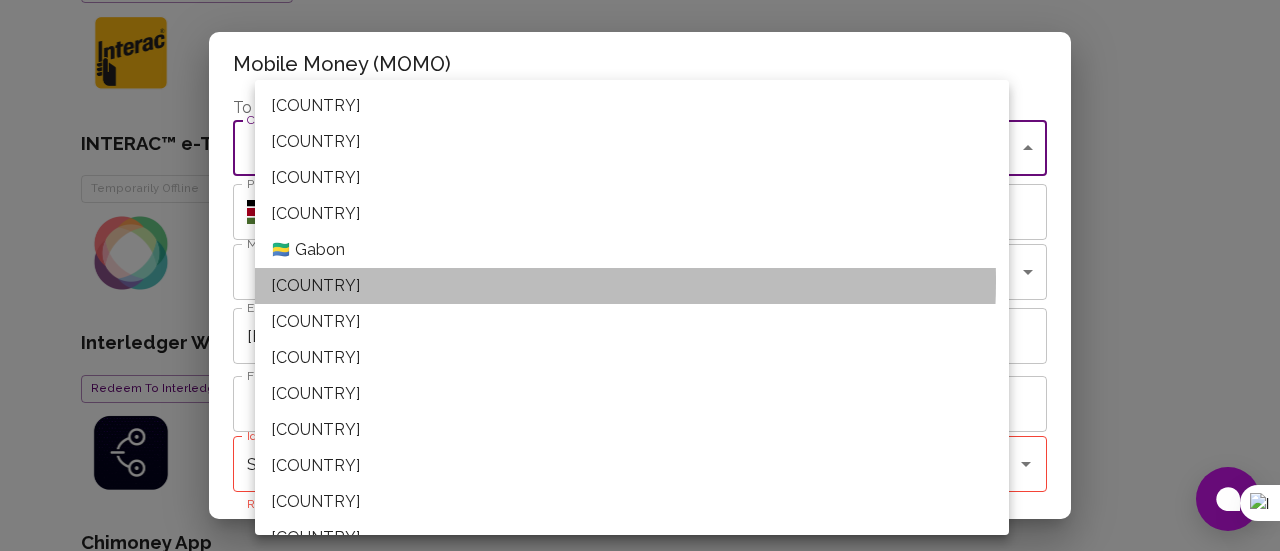 click on "[COUNTRY]" at bounding box center (632, 286) 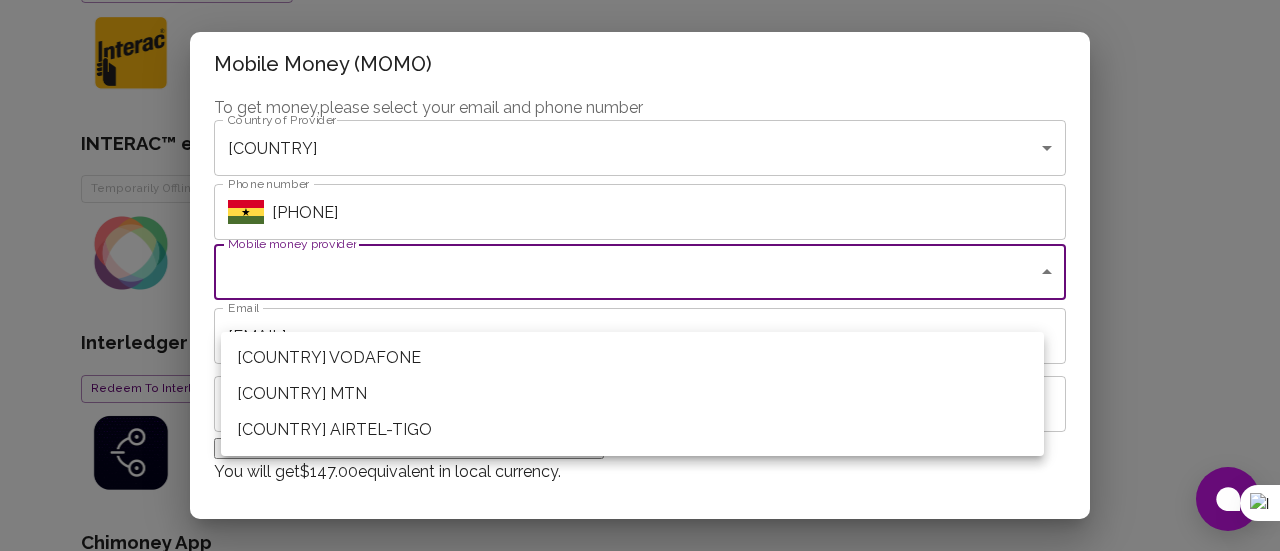 click on "Yay! You’ve got $147.00 ! Redeem to anything! Cashout options in 130+ Countries supported!  Powered by Chimoney . *   Bank 🇺🇸 [COUNTRY] Bank 🇮🇳 [COUNTRY] Bank 🇳🇬 [COUNTRY] Bank 🇨🇦 [COUNTRY] Bank 🇰🇪 [COUNTRY] Bank 🇨🇳 [COUNTRY] Bank 🇬🇭 [COUNTRY] Bank 🇿🇦 [COUNTRY] Bank 🇹🇿 [COUNTRY] Bank 🇪🇹 [COUNTRY] Bank 🇨🇬 [COUNTRY] Bank 🇬🇦 [COUNTRY] Bank 🇧🇯 [COUNTRY] Bank 🇷🇼 [COUNTRY] Bank 🇸🇱 [COUNTRY] Bank 🇺🇬 [COUNTRY] Bank 🇿🇲 [COUNTRY] Bank 🇬🇧 [COUNTRY] Bank 🇦🇪 [COUNTRY] Bank 🇲🇽 [COUNTRY] Bank 🌐 Other Countries Start now   Wallets and Networks Chimoney Wallet Redeem to Chimoney Wallet INTERAC™ e-Transfer 🇨🇦 Temporarily offline Interledger Wallet Redeem to Interledger Wallet Chimoney App Redeem to Chimoney App   Mobile and Internet Airtime & internet data 🇬🇭 [COUNTRY] 🇰🇪 [COUNTRY] 🇳🇬 [COUNTRY] 🇷🇼 [COUNTRY] 🇹🇿 [COUNTRY] 🇺🇬 [COUNTRY] 🇿🇲 [COUNTRY] Redeem to Airtime & internet data Mobile Money 🇨🇲 [COUNTRY] 🇹🇩 [COUNTRY] 🇨🇮" at bounding box center [640, -167] 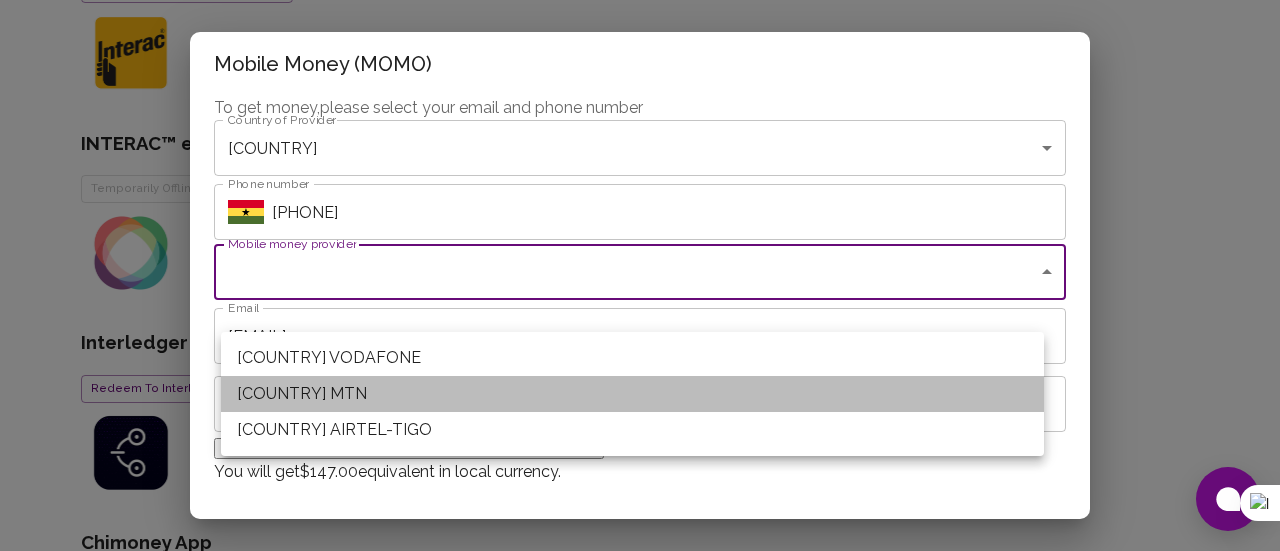 click on "[COUNTRY] MTN" at bounding box center (632, 394) 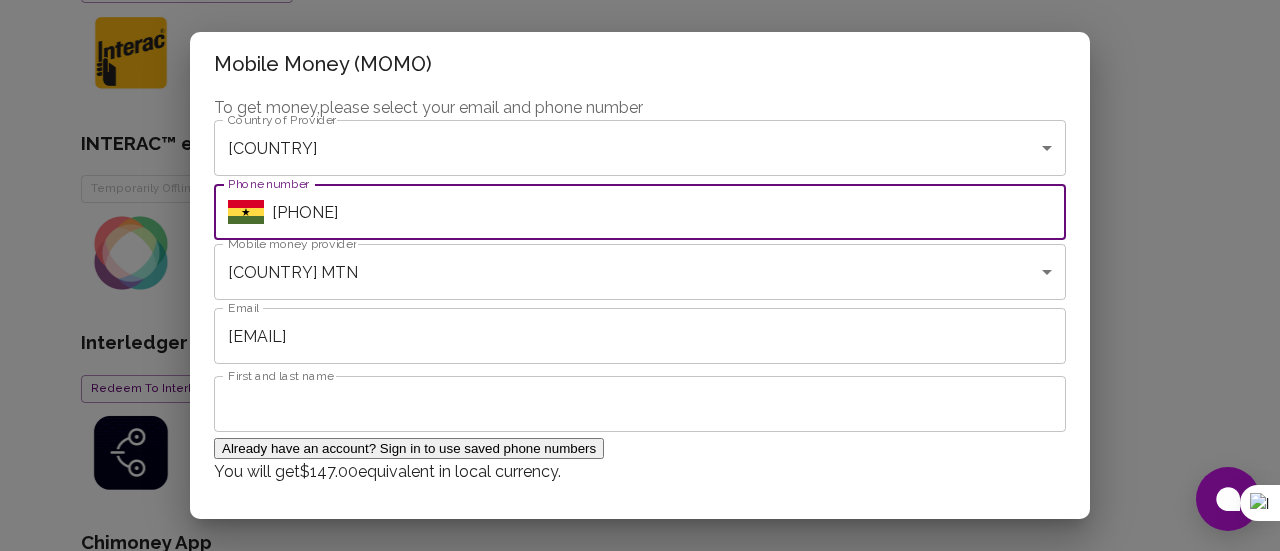 click on "[PHONE]" at bounding box center (669, 212) 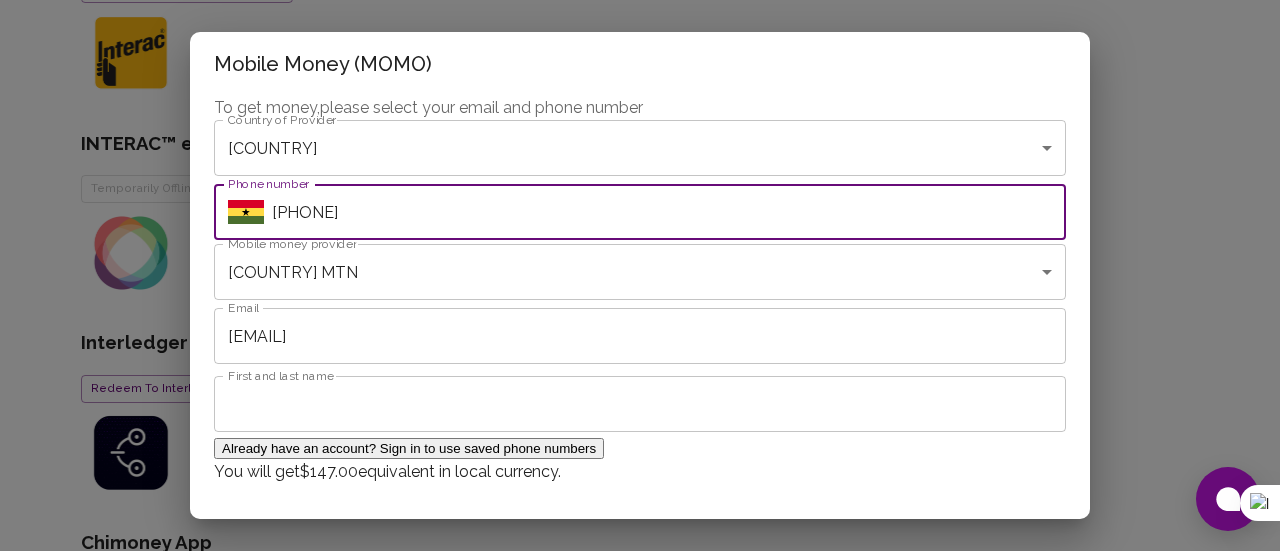 click on "[PHONE]" at bounding box center (669, 212) 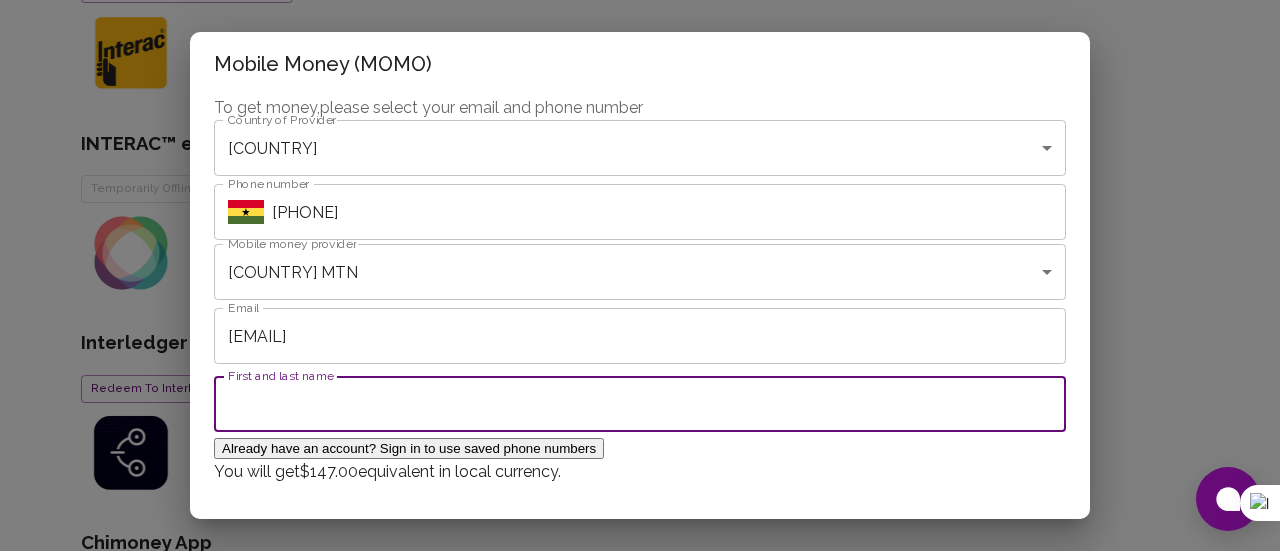 click on "First and last name" at bounding box center (640, 404) 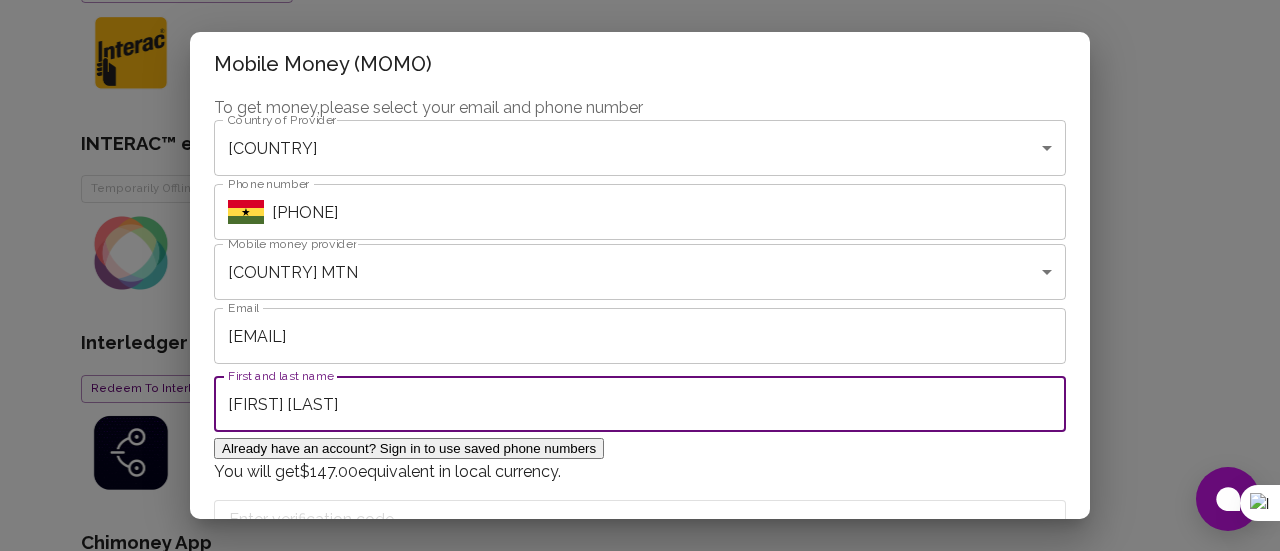 type on "[FIRST] [LAST]" 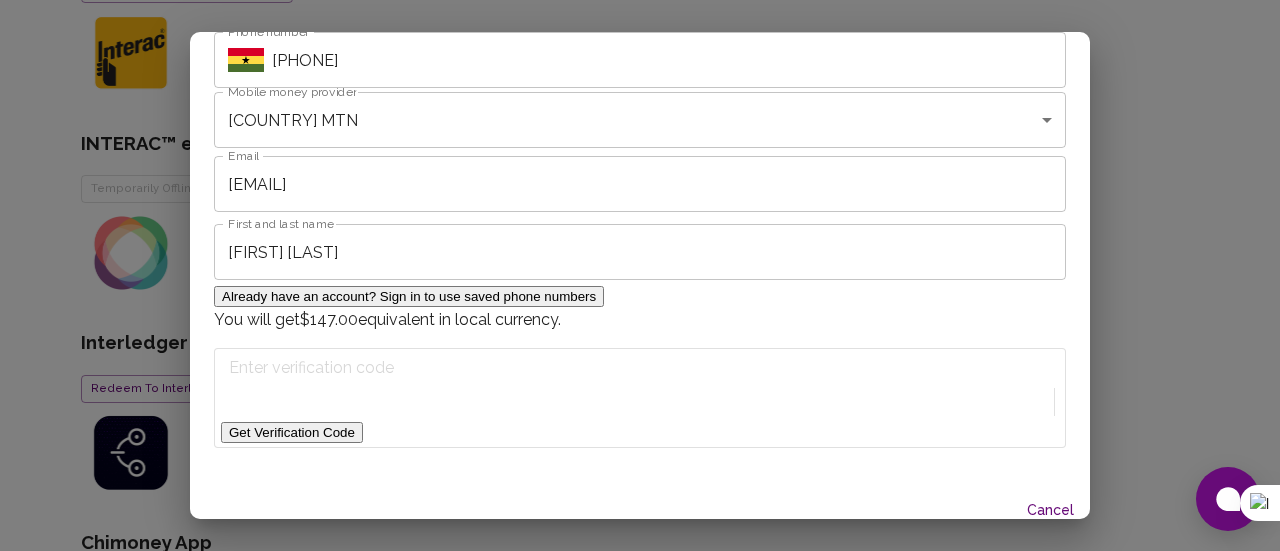 scroll, scrollTop: 150, scrollLeft: 0, axis: vertical 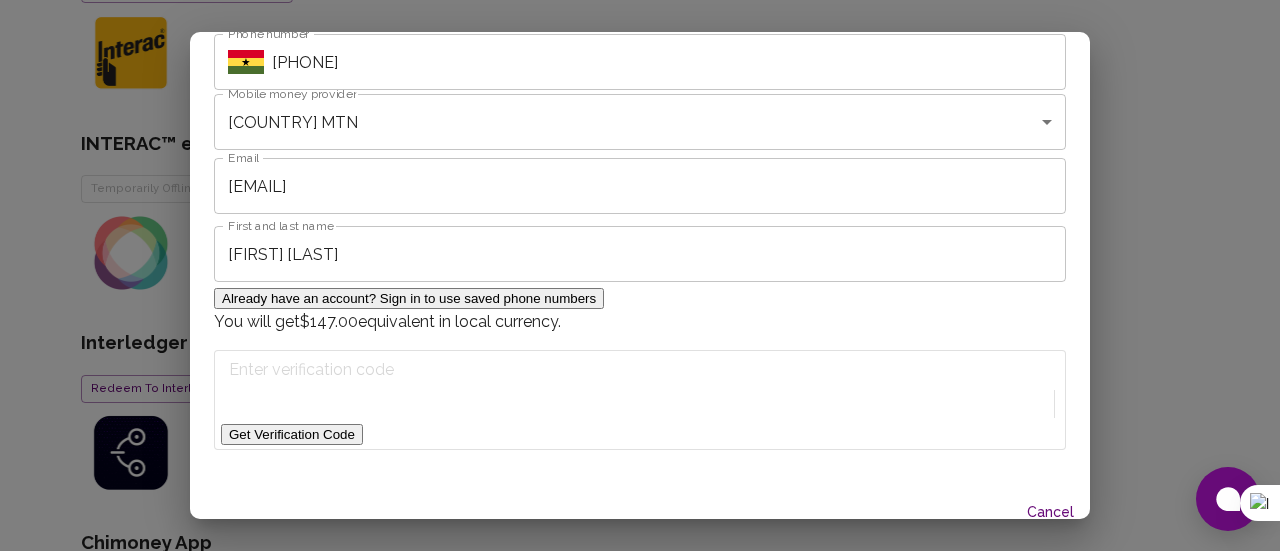 click on "Get Verification Code" at bounding box center (292, 434) 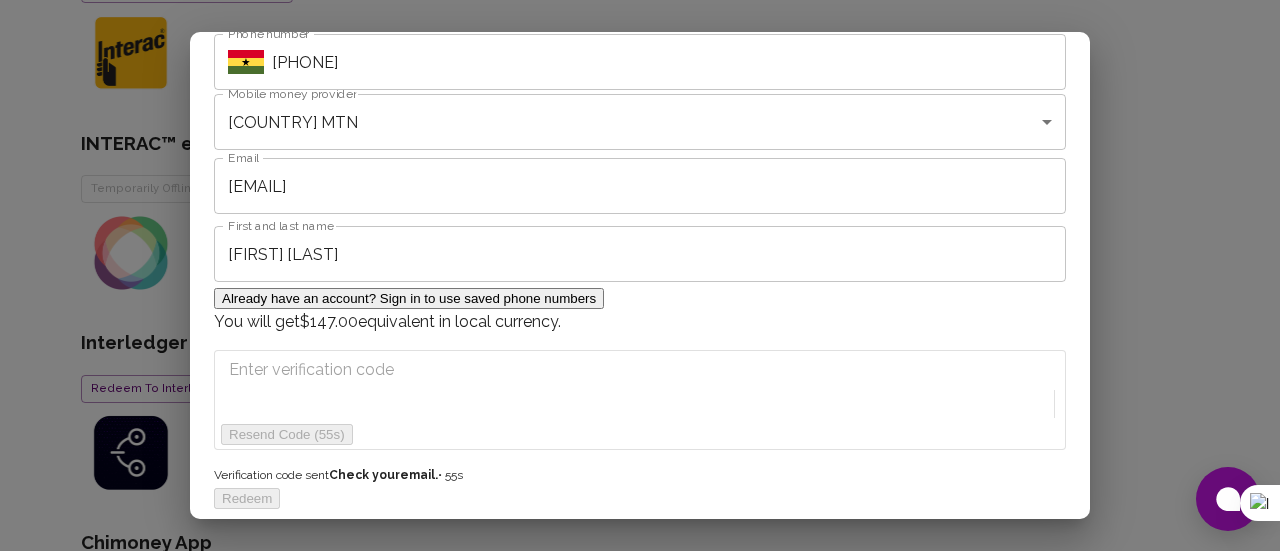 scroll, scrollTop: 268, scrollLeft: 0, axis: vertical 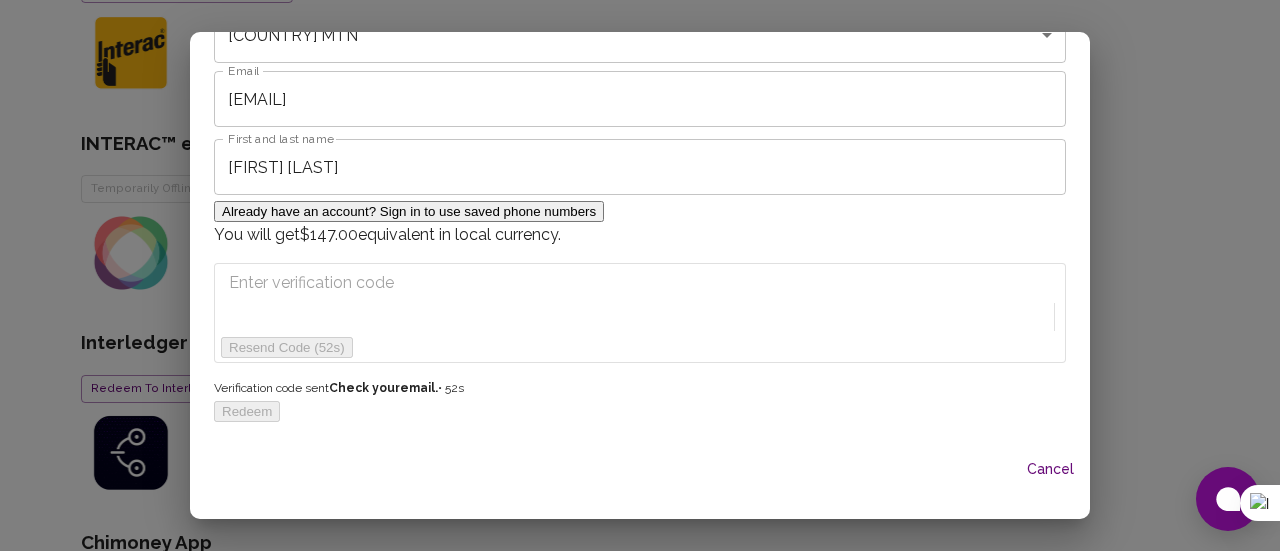 click at bounding box center [328, 283] 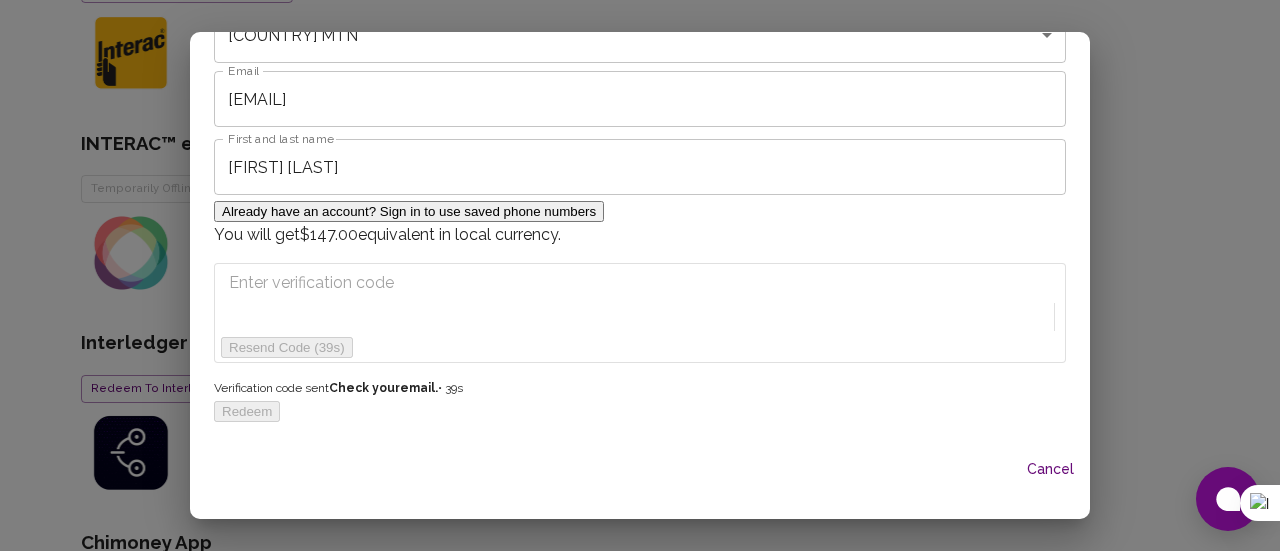 scroll, scrollTop: 266, scrollLeft: 0, axis: vertical 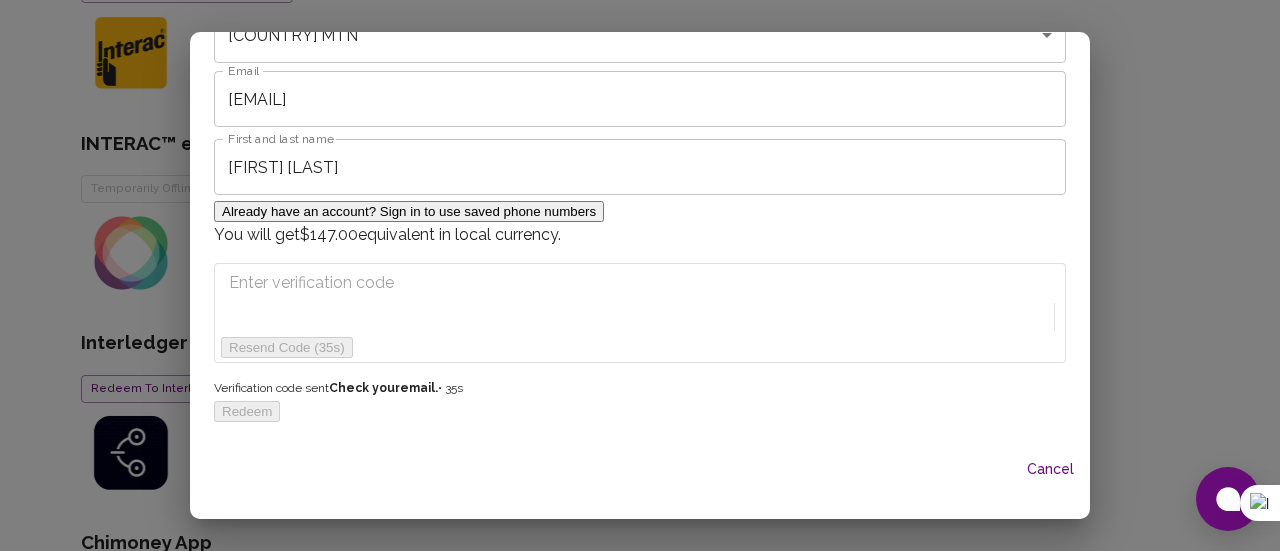 click at bounding box center (328, 283) 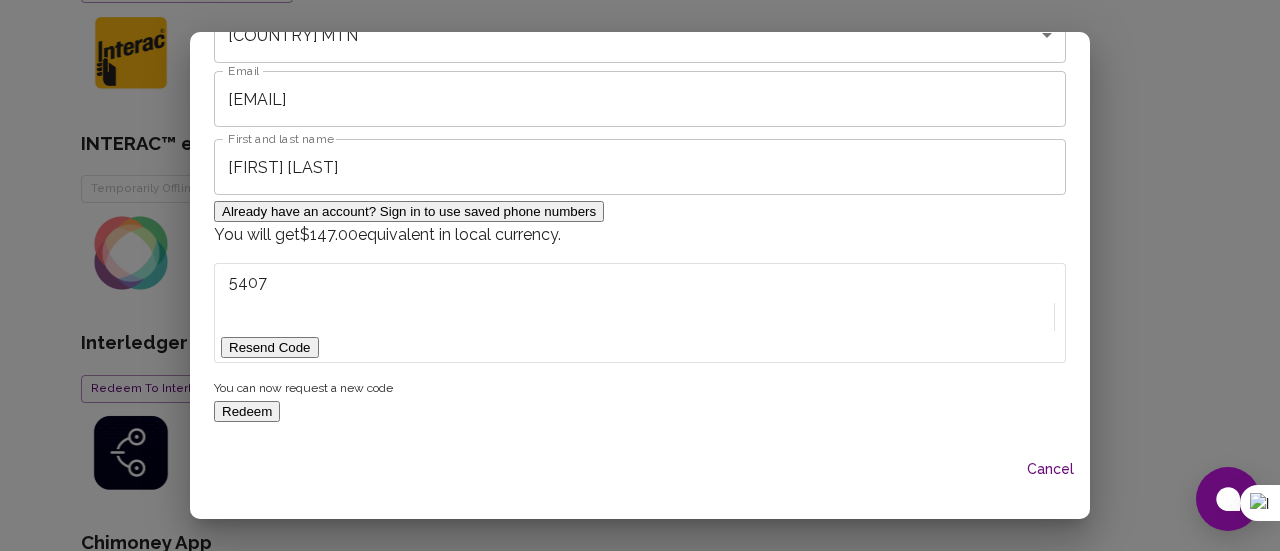 type on "5407" 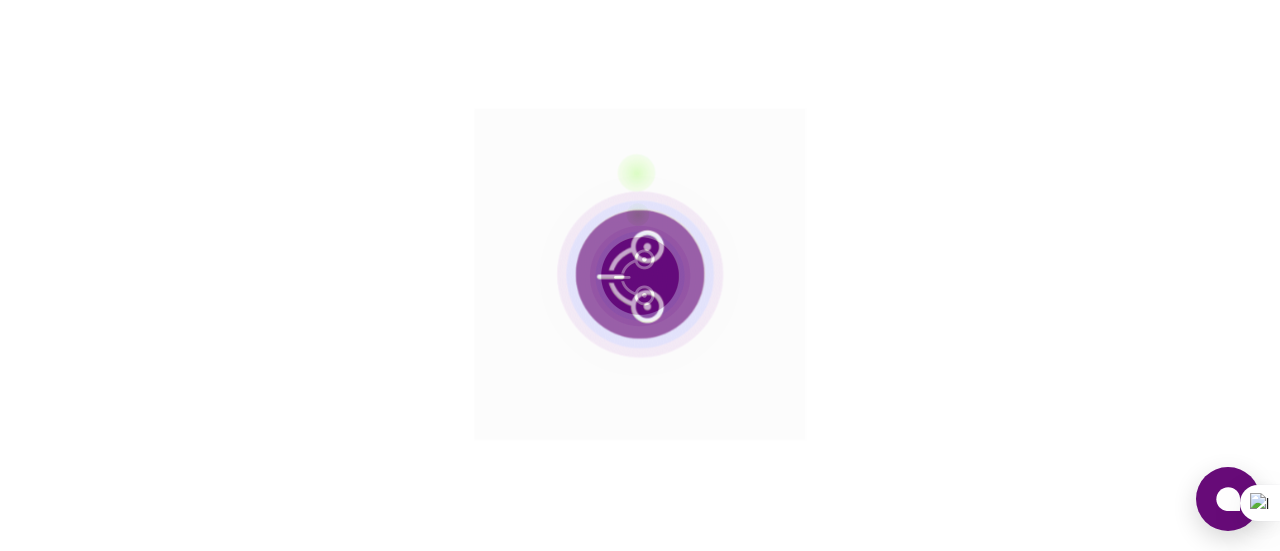 scroll, scrollTop: 0, scrollLeft: 0, axis: both 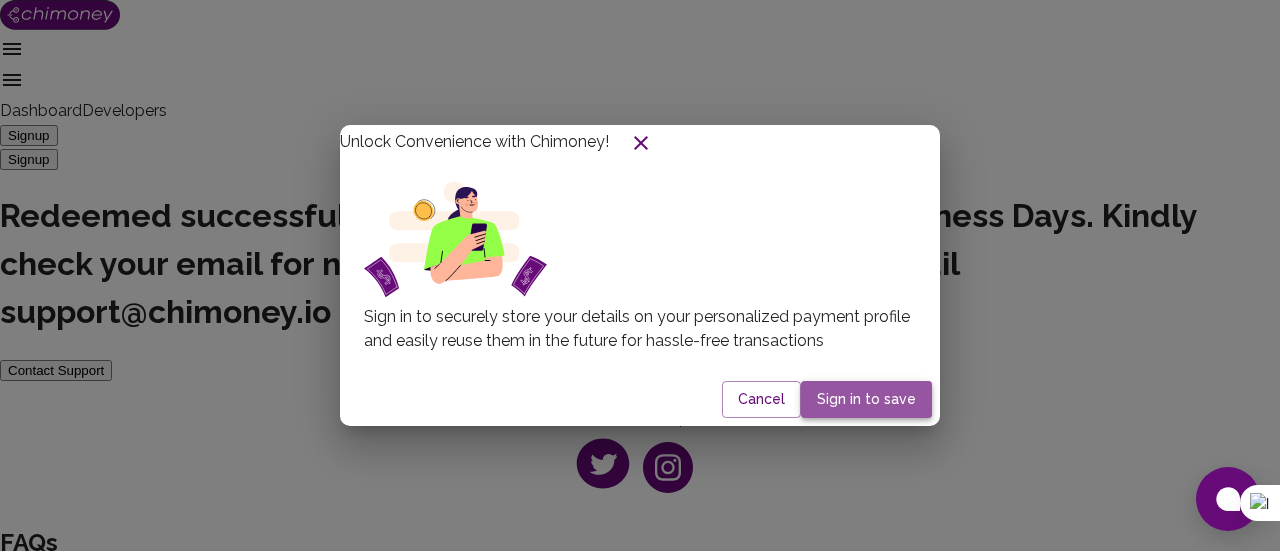click on "Sign in to save" at bounding box center [866, 399] 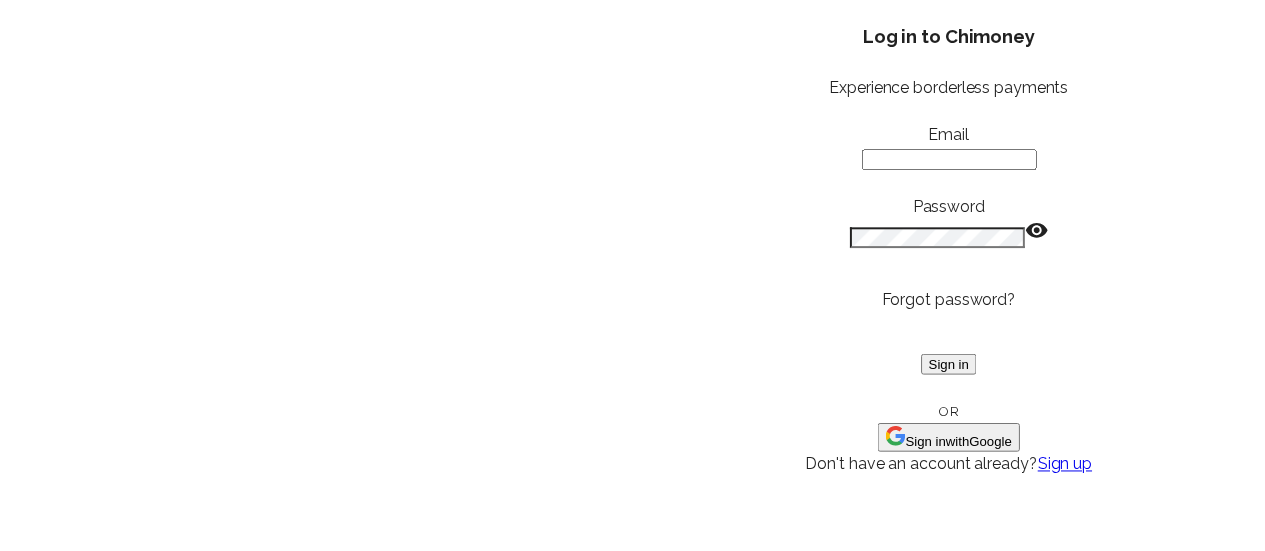 scroll, scrollTop: 0, scrollLeft: 0, axis: both 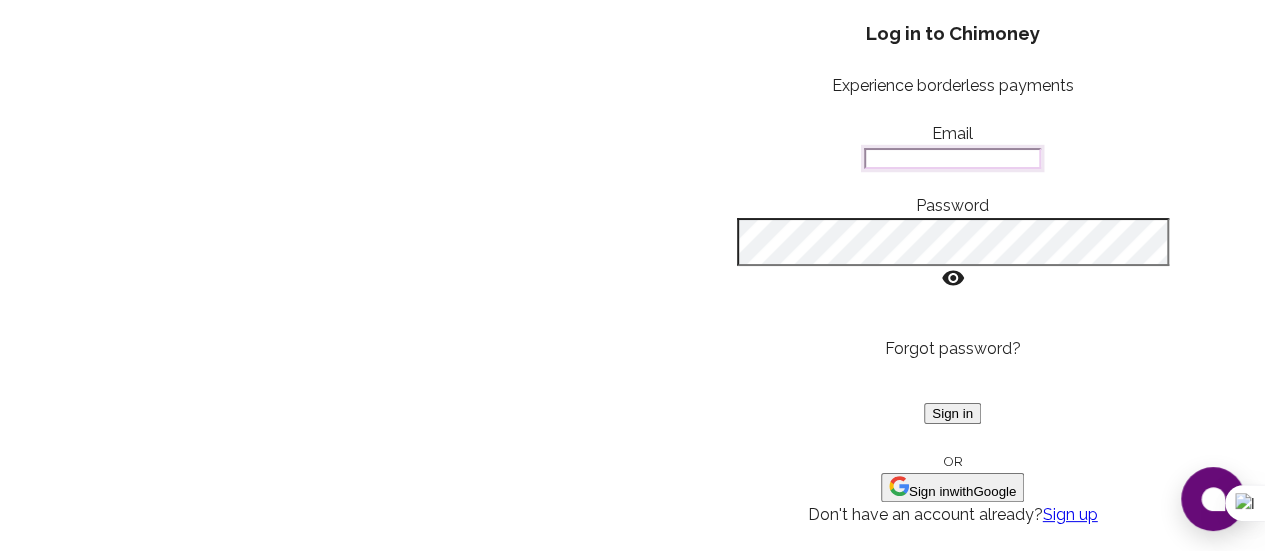 click on "Email" at bounding box center (952, 158) 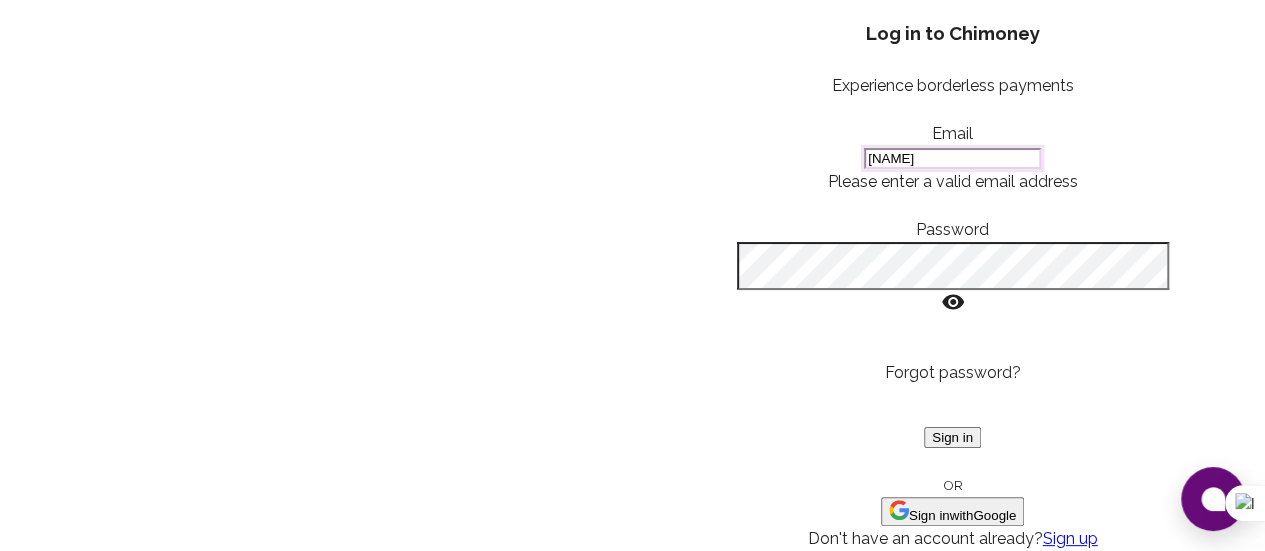 type on "[EMAIL]" 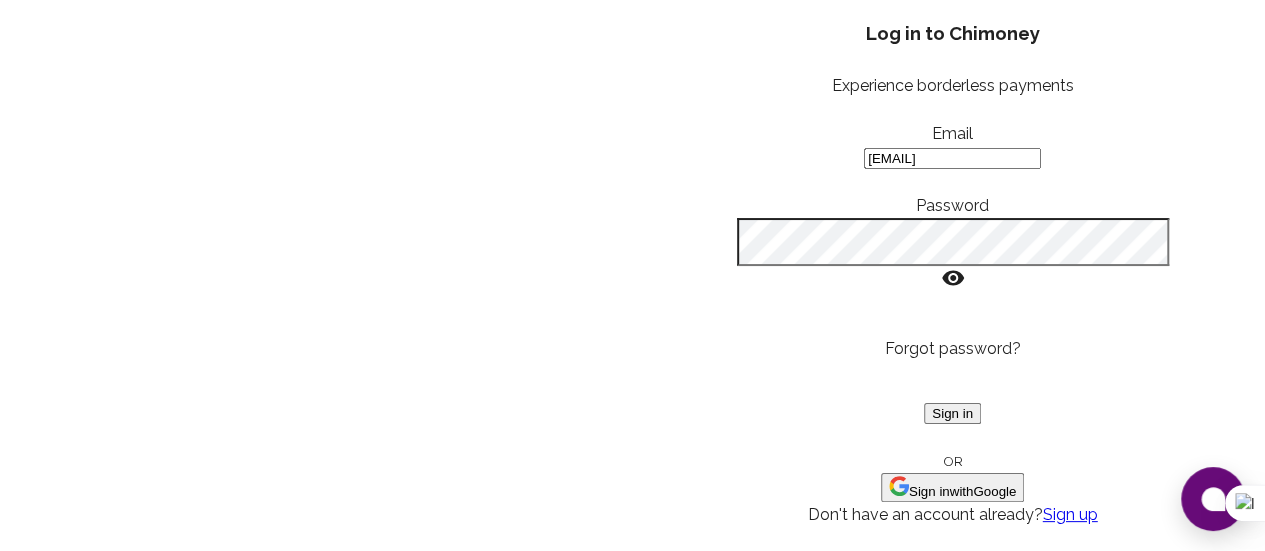 click on "Forgot password?" at bounding box center (953, 349) 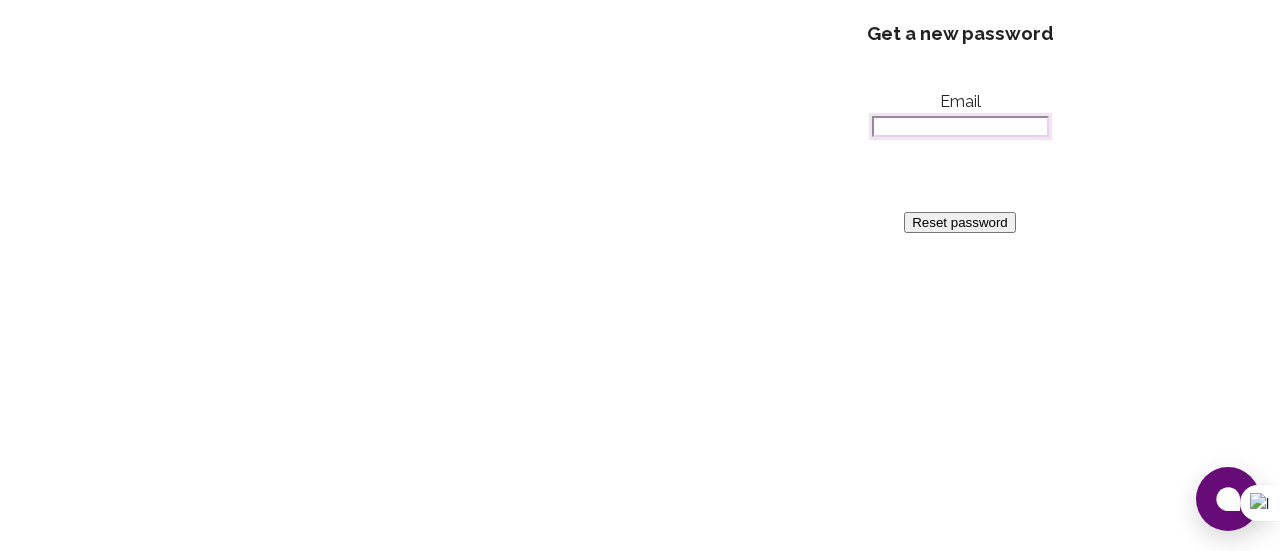 click on "Email" at bounding box center [960, 126] 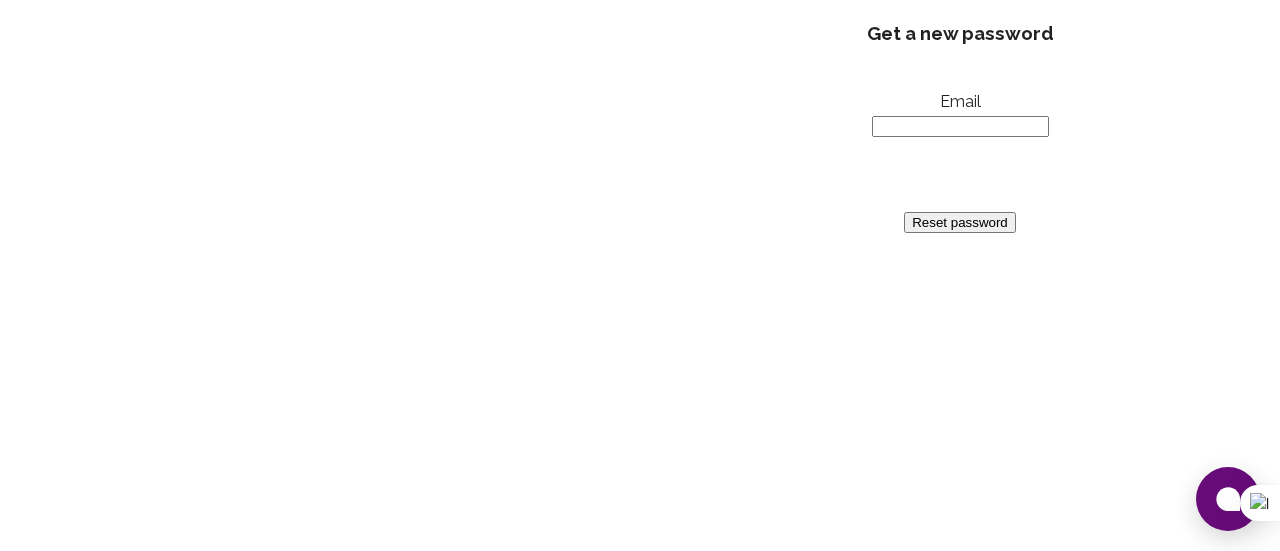 click on "Get a new password Email Reset password" at bounding box center (960, 129) 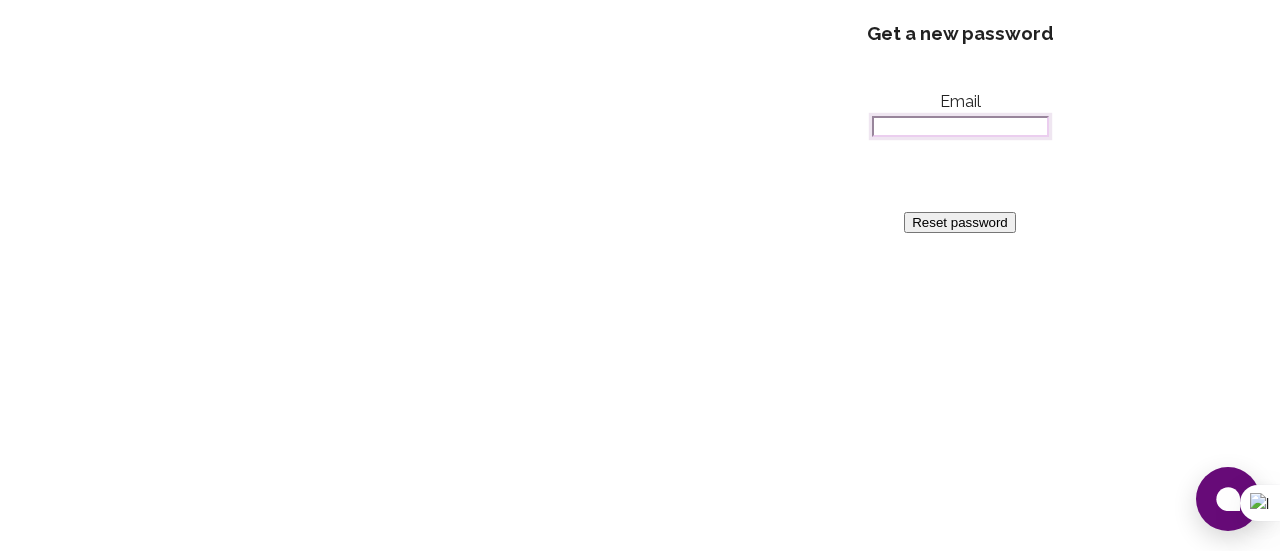 click on "Email" at bounding box center (960, 126) 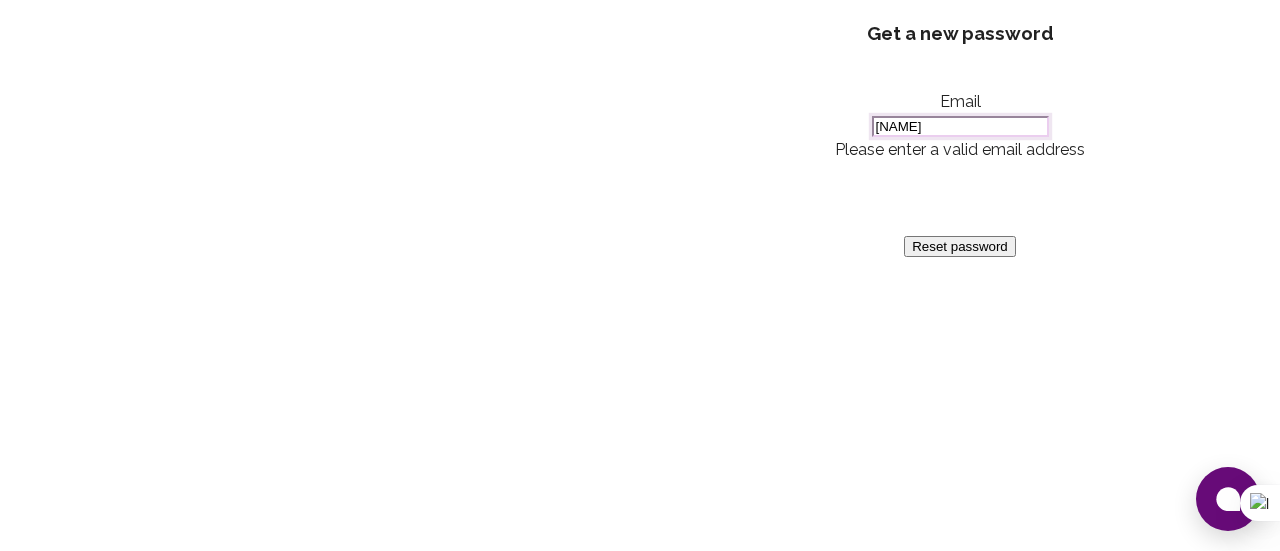 type on "[EMAIL]" 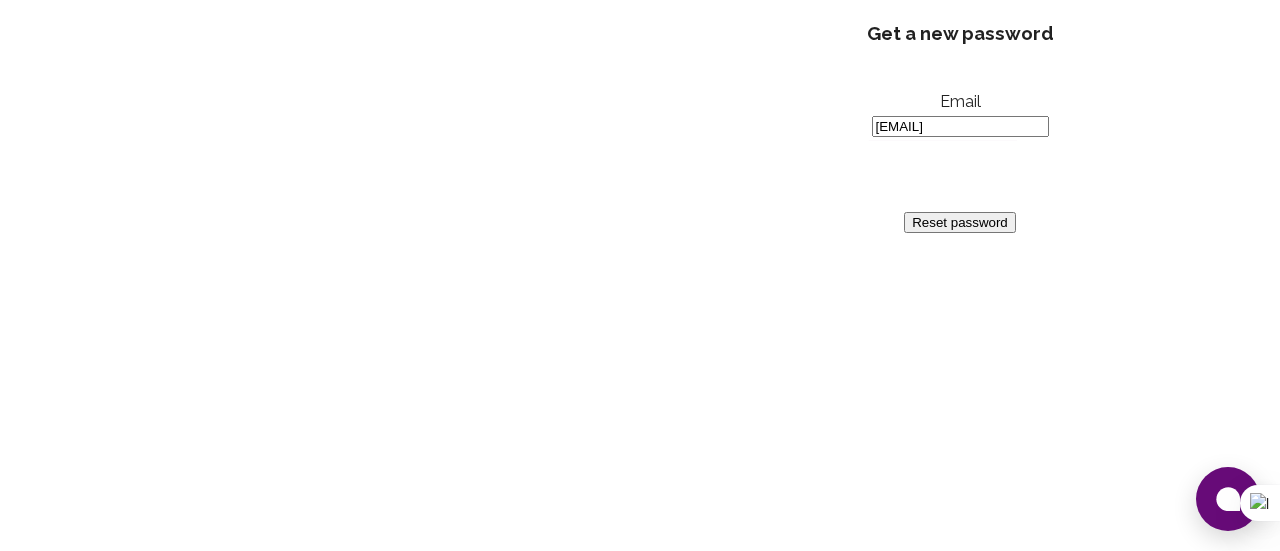 click on "Reset password" at bounding box center [960, 222] 